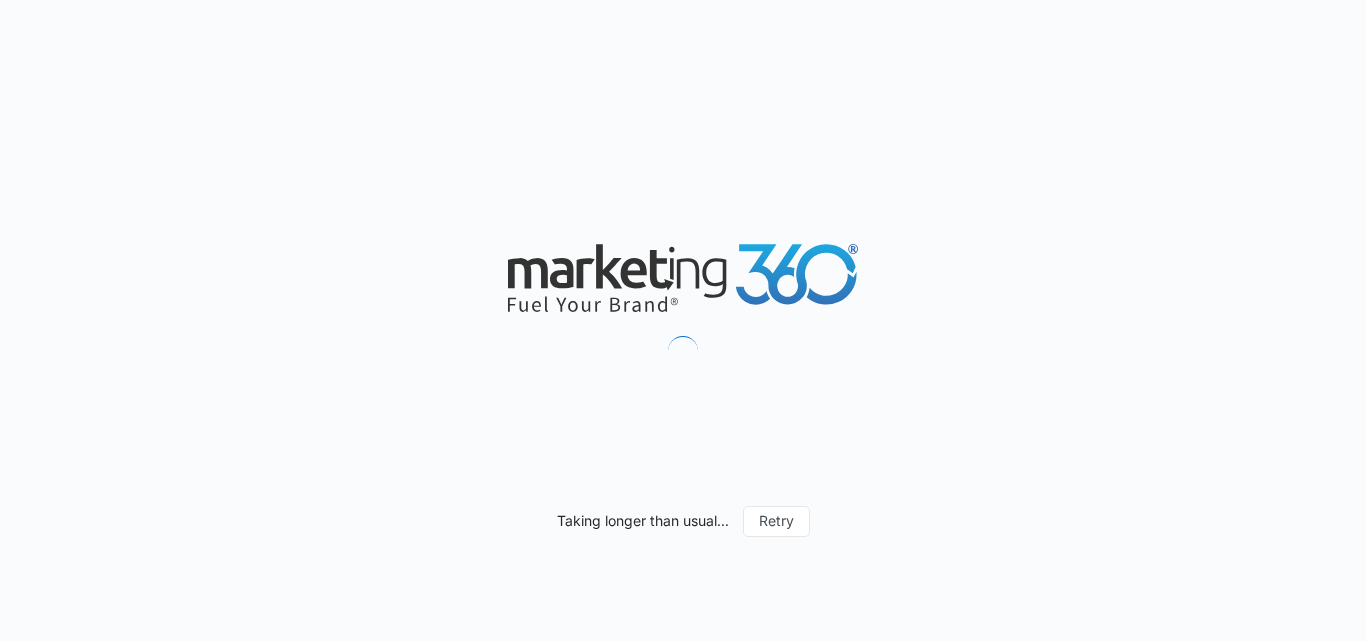 scroll, scrollTop: 0, scrollLeft: 0, axis: both 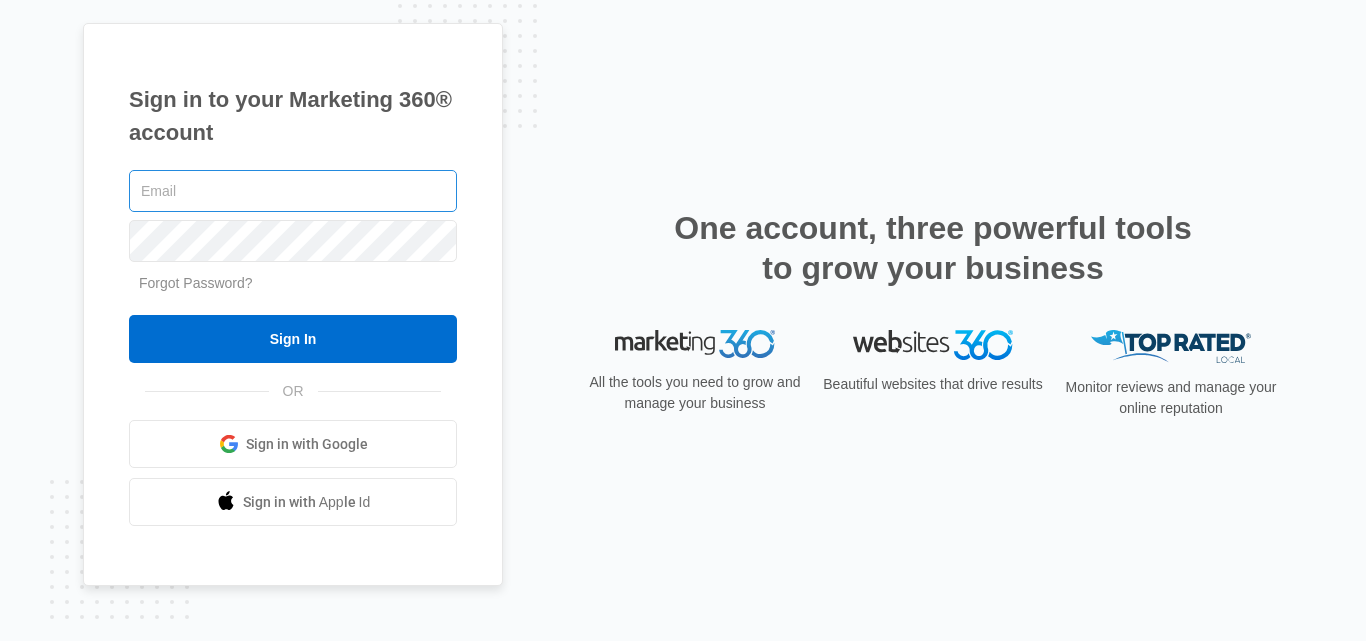 click at bounding box center (293, 191) 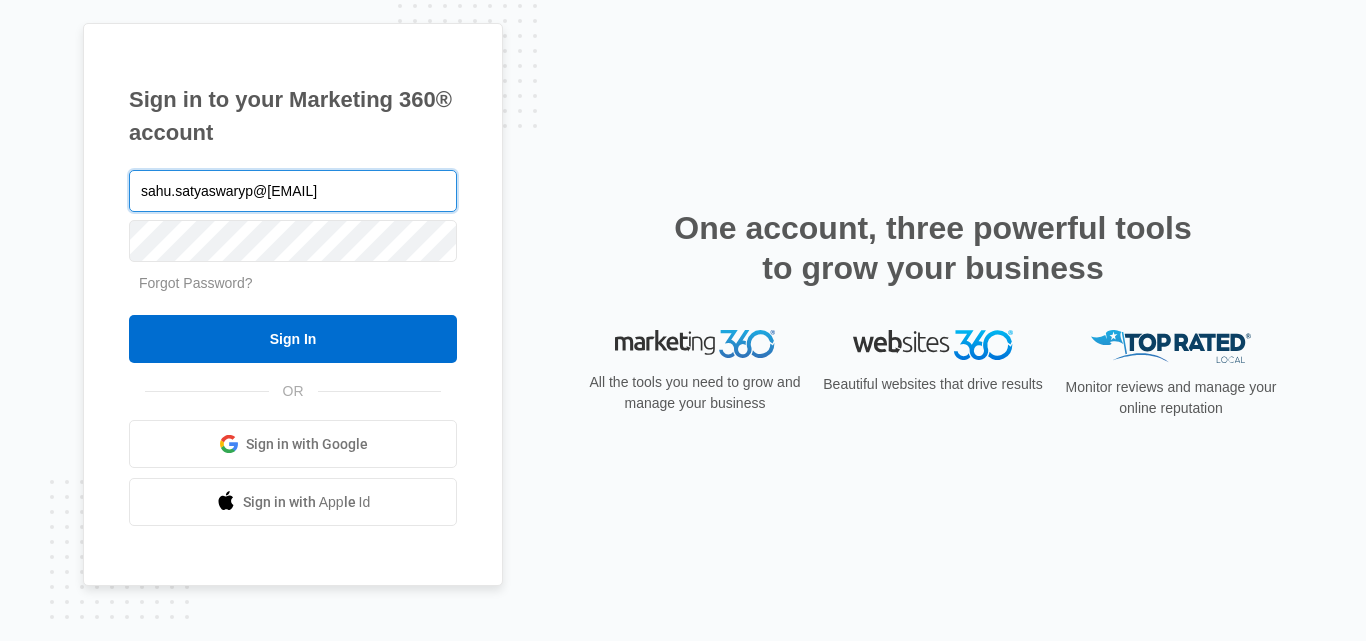 type on "sahu.satyaswaryp@gmail.com" 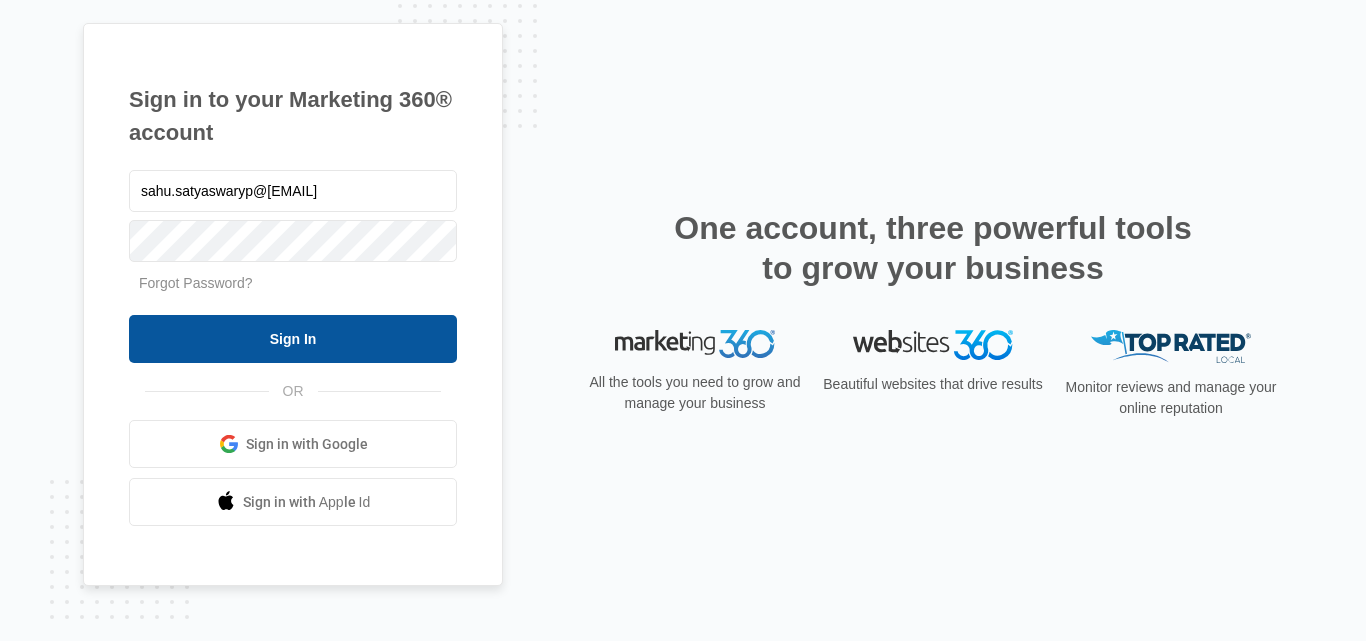 click on "Sign In" at bounding box center [293, 339] 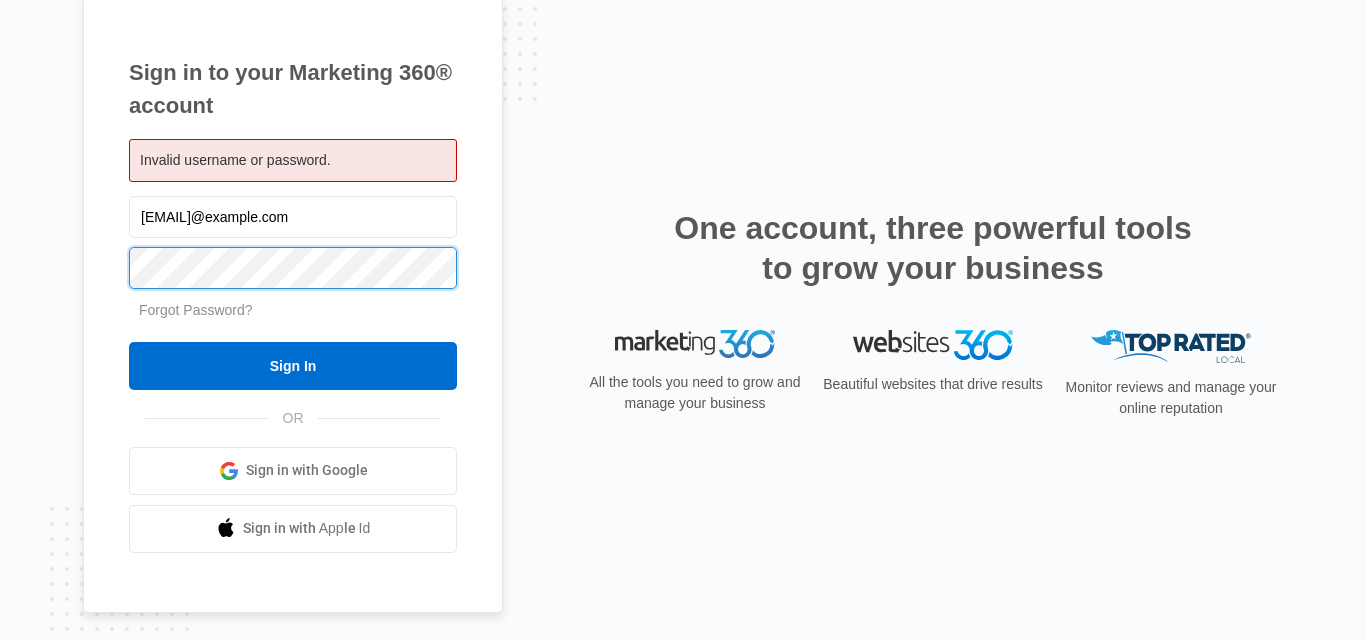 scroll, scrollTop: 0, scrollLeft: 0, axis: both 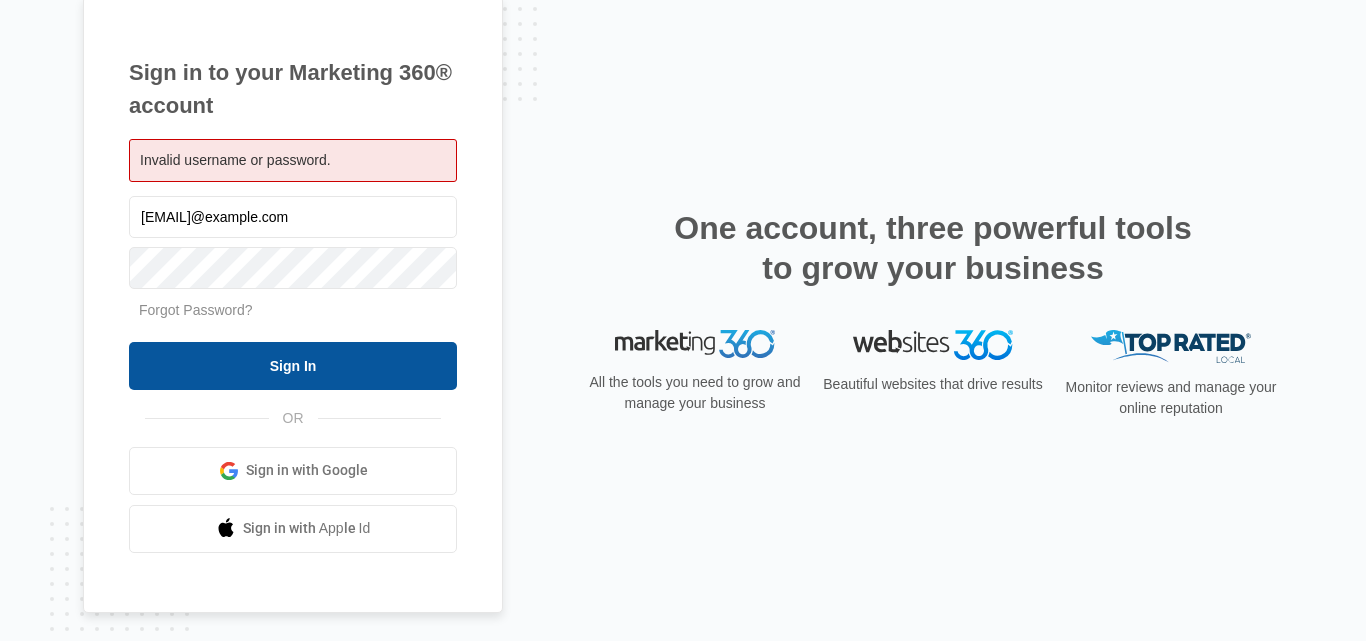 click on "Sign In" at bounding box center [293, 366] 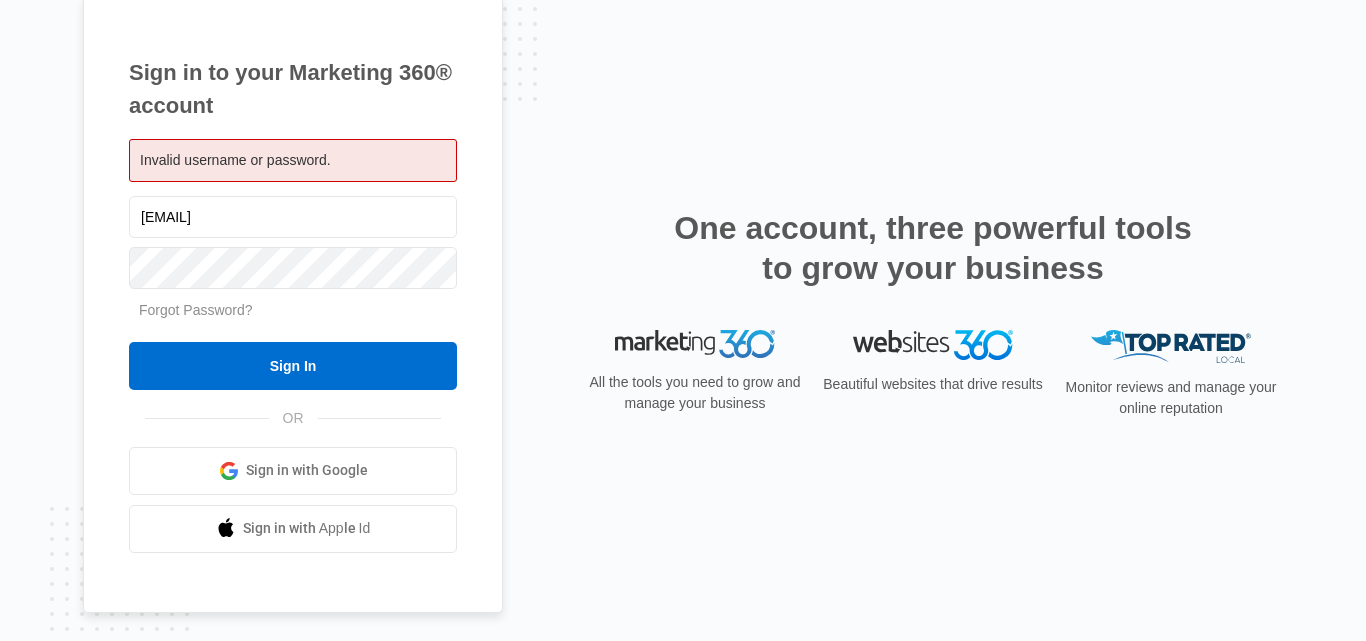 scroll, scrollTop: 0, scrollLeft: 0, axis: both 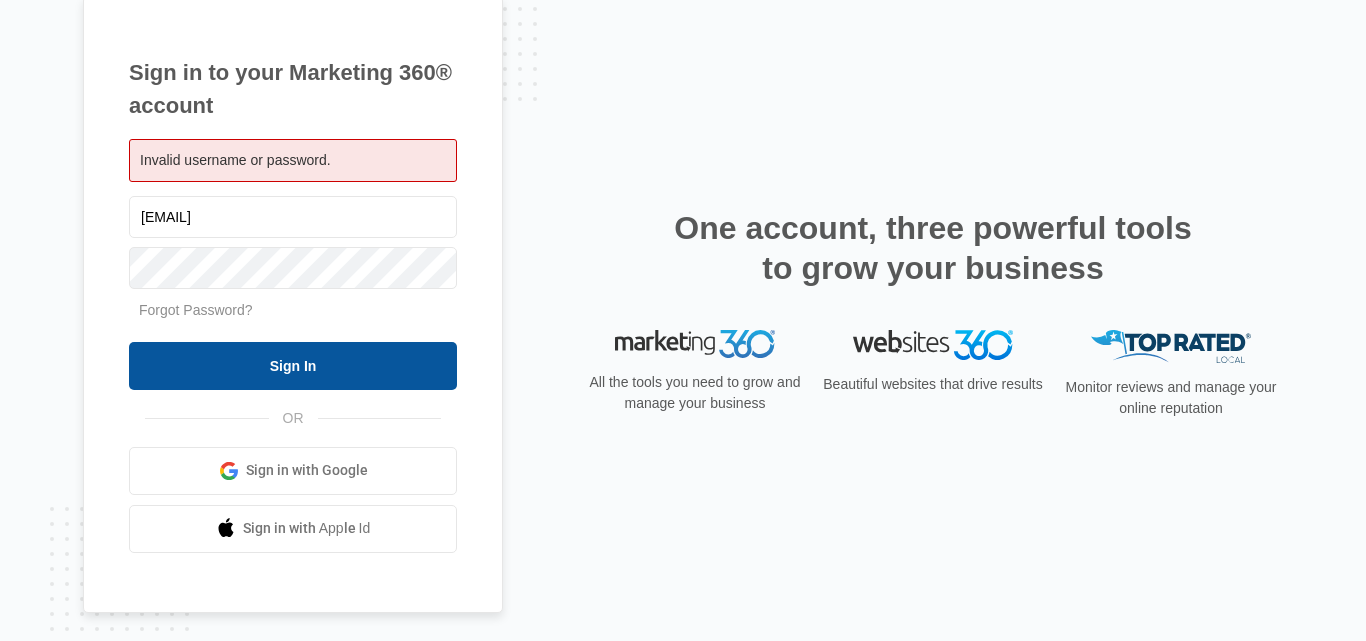 click on "Sign In" at bounding box center (293, 366) 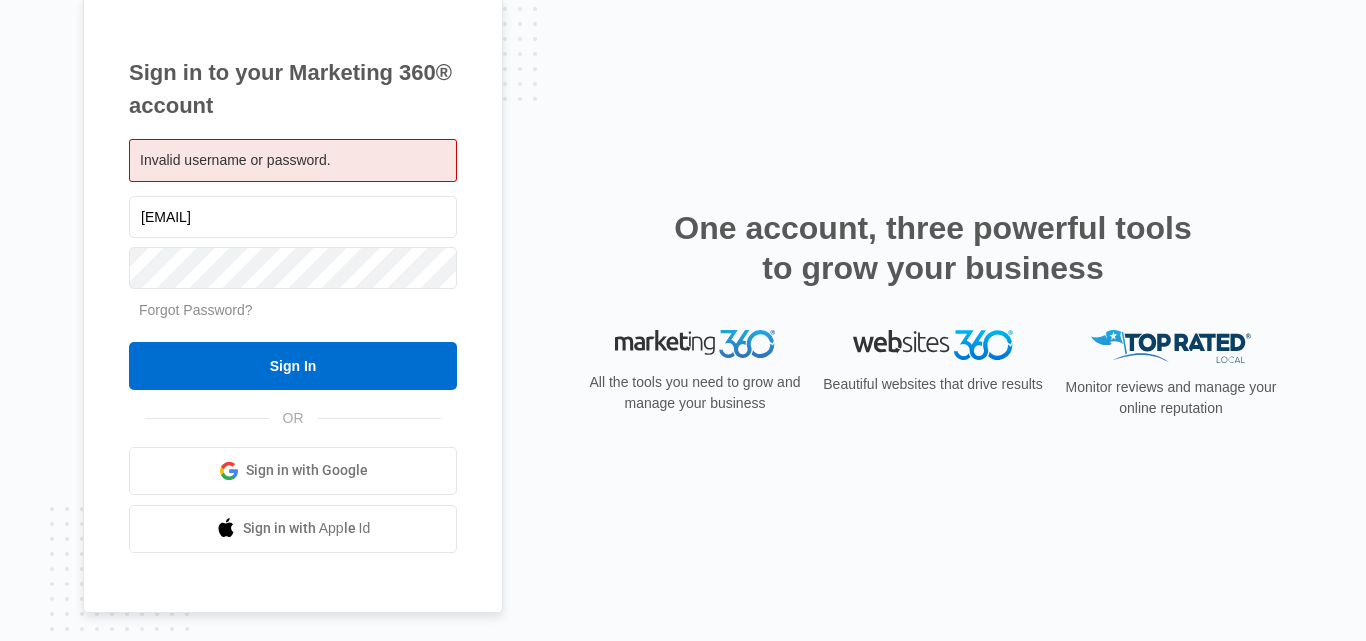 scroll, scrollTop: 0, scrollLeft: 0, axis: both 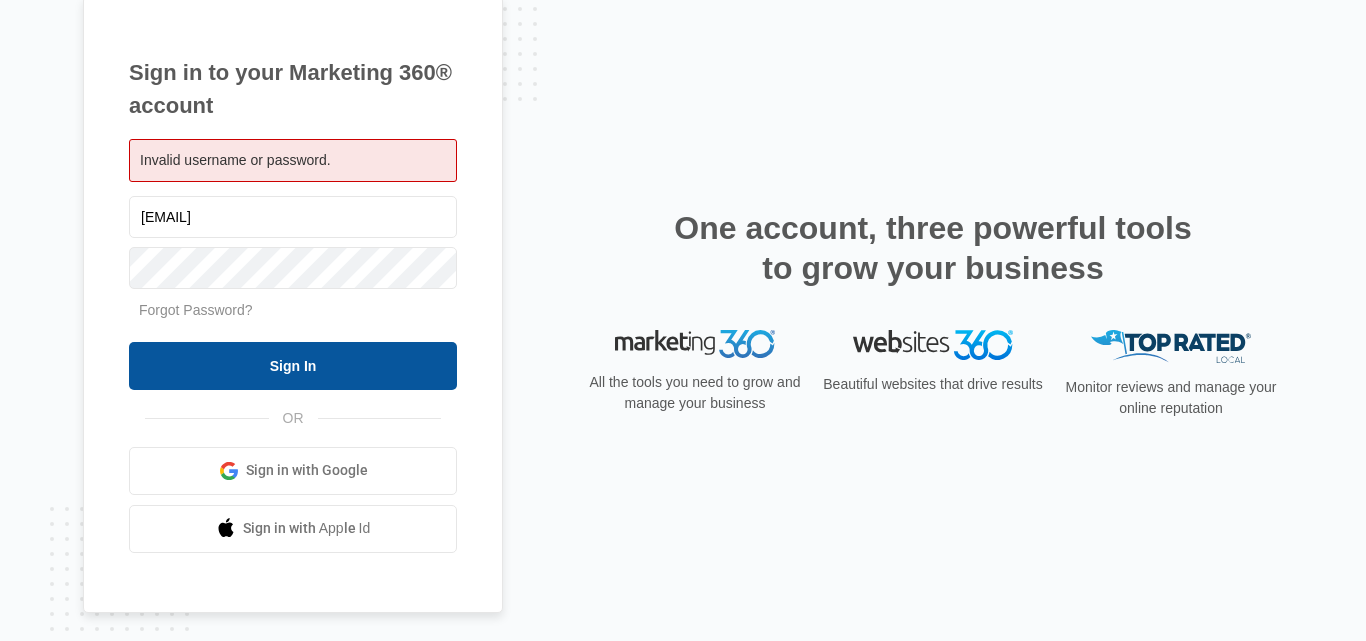 click on "Sign In" at bounding box center [293, 366] 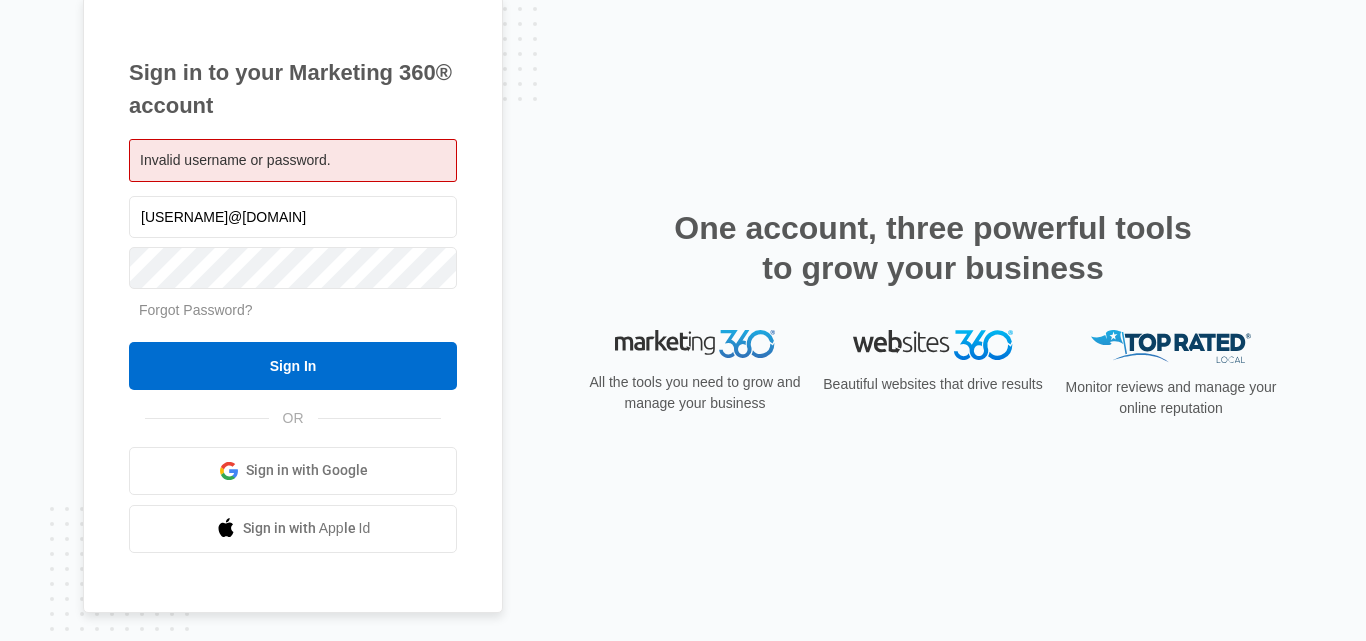 scroll, scrollTop: 0, scrollLeft: 0, axis: both 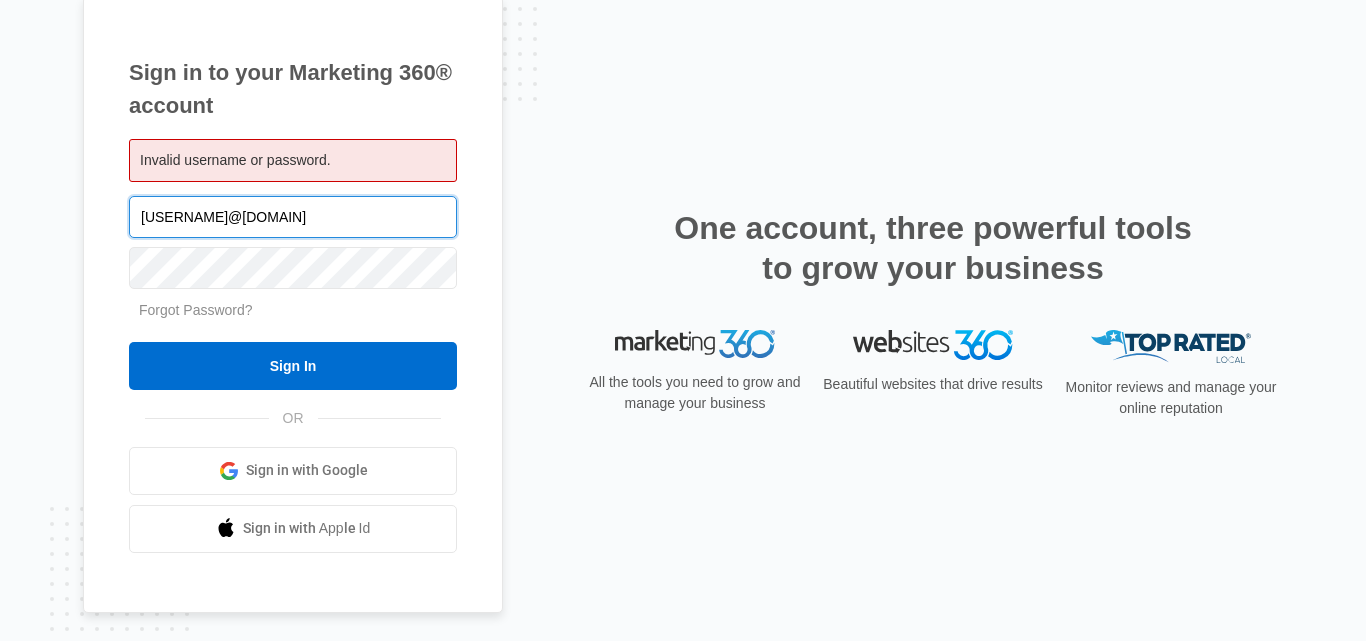 click on "sahu.satyaswaryp@gmail.com" at bounding box center (293, 217) 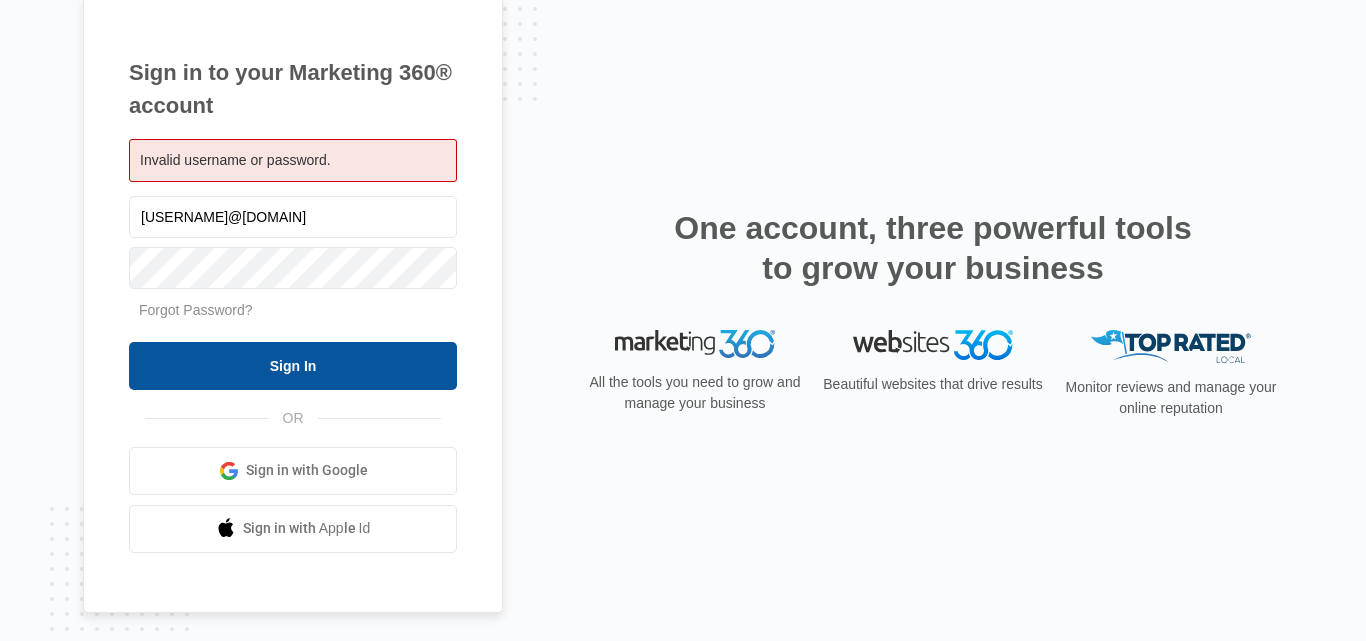 click on "Sign In" at bounding box center [293, 366] 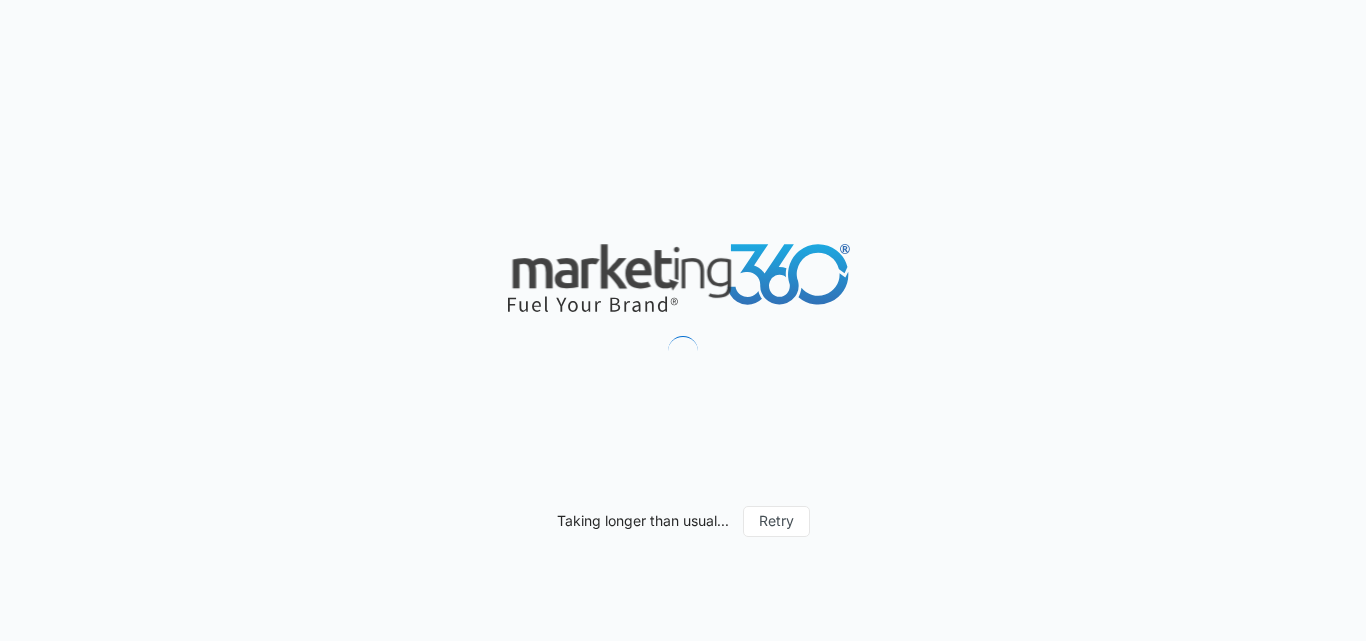 scroll, scrollTop: 0, scrollLeft: 0, axis: both 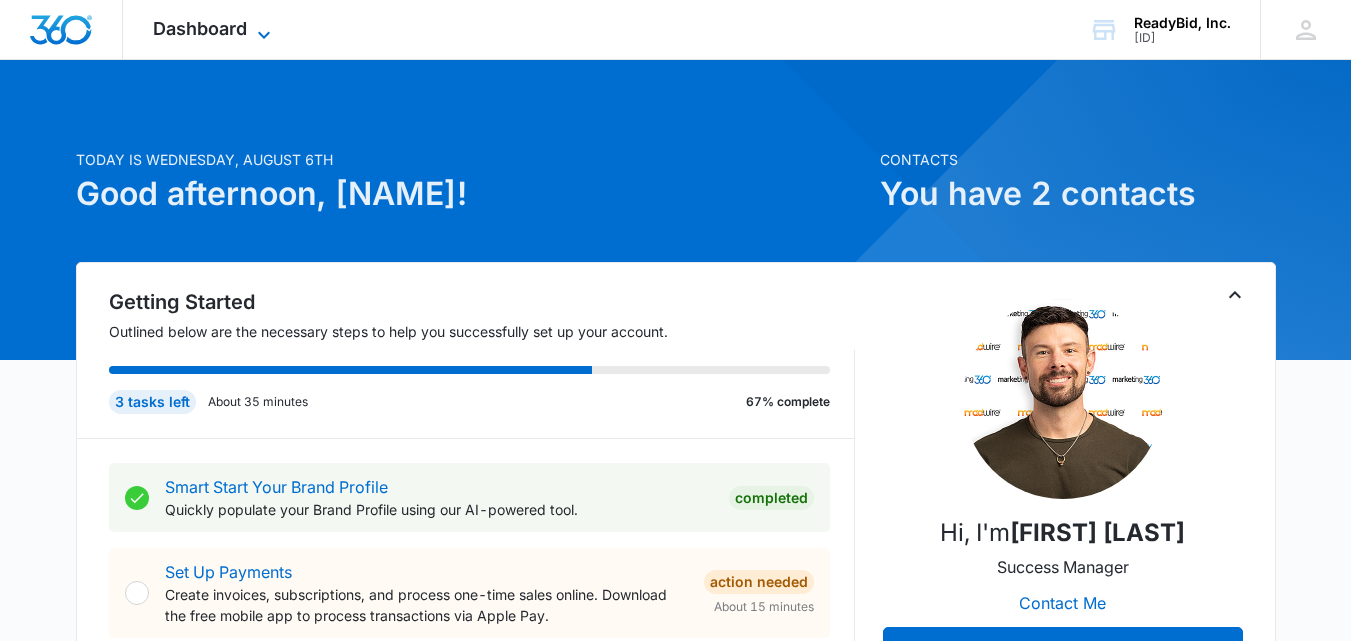 click on "Dashboard" at bounding box center (200, 28) 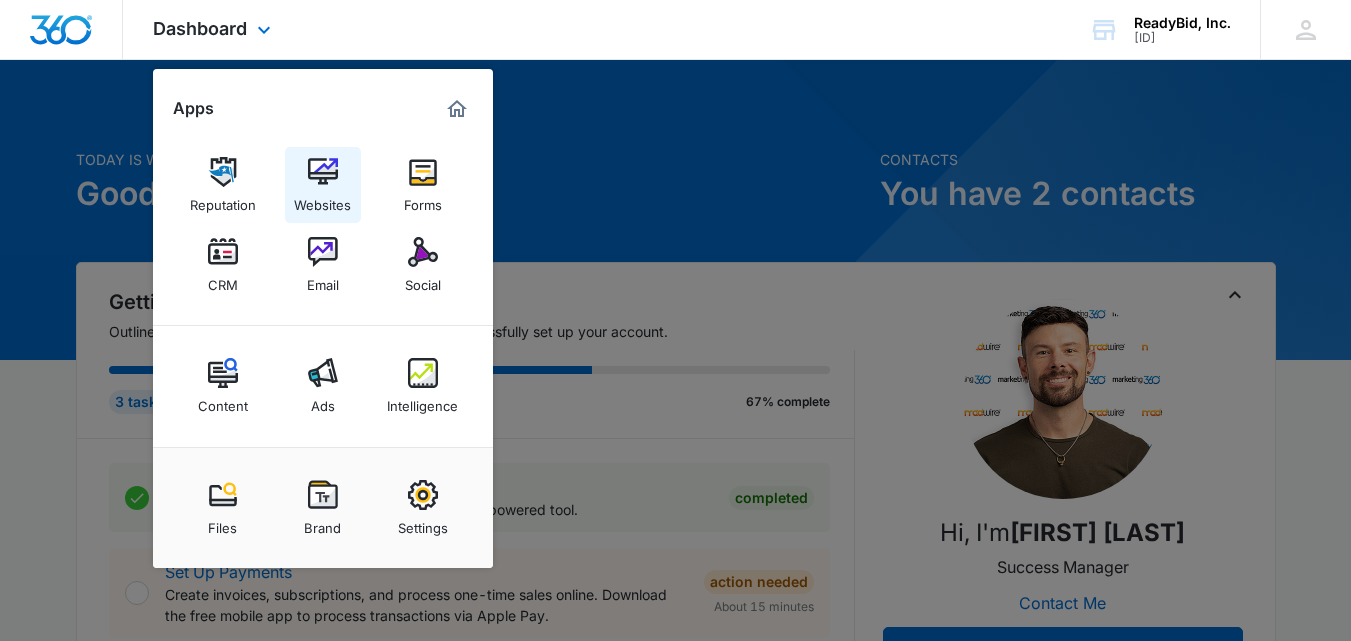 click at bounding box center (323, 172) 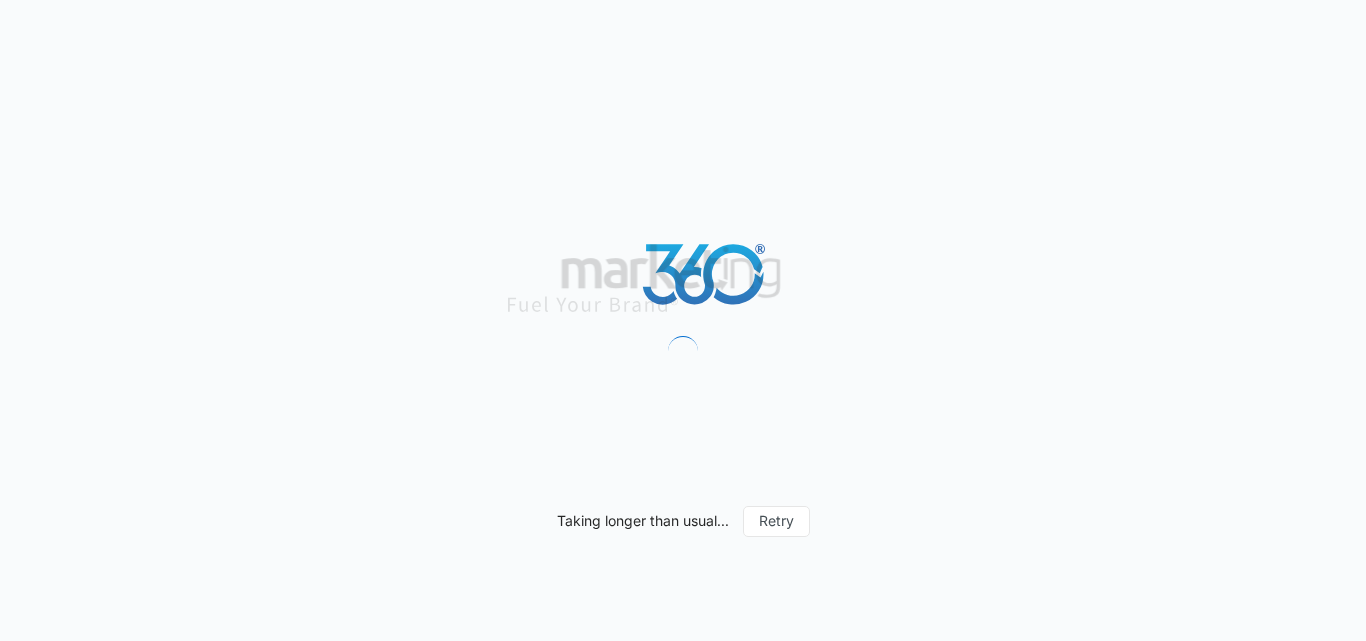 scroll, scrollTop: 0, scrollLeft: 0, axis: both 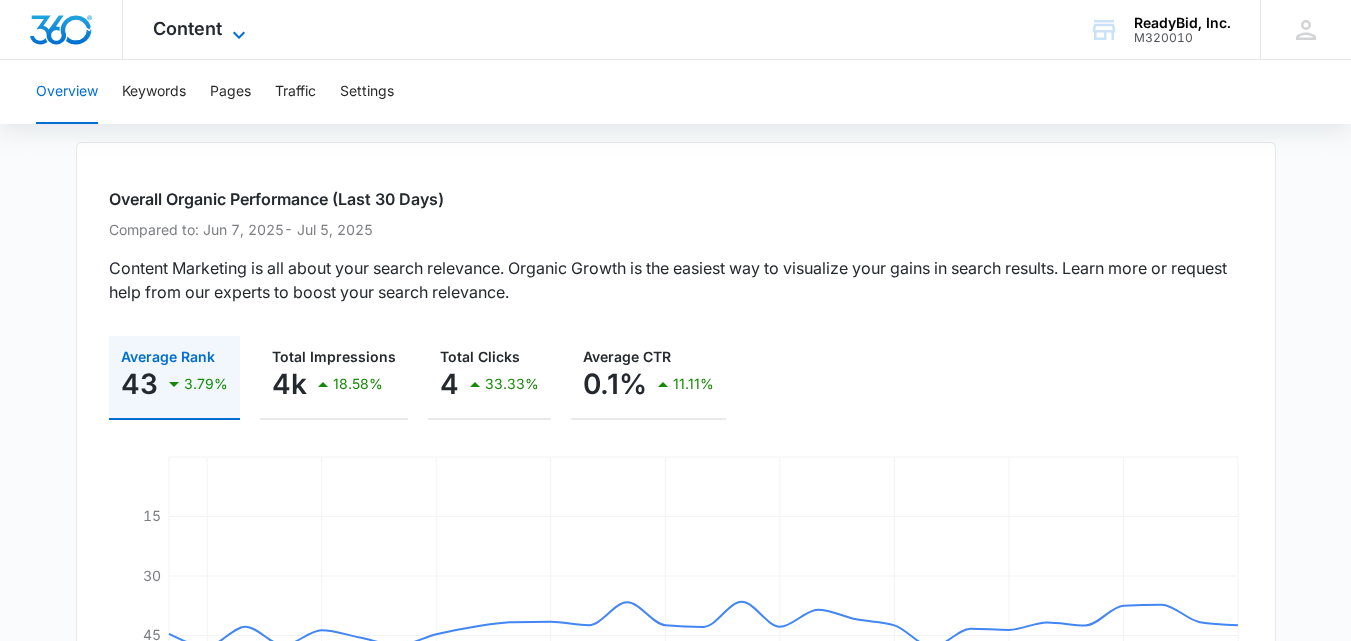 click on "Content" at bounding box center [187, 28] 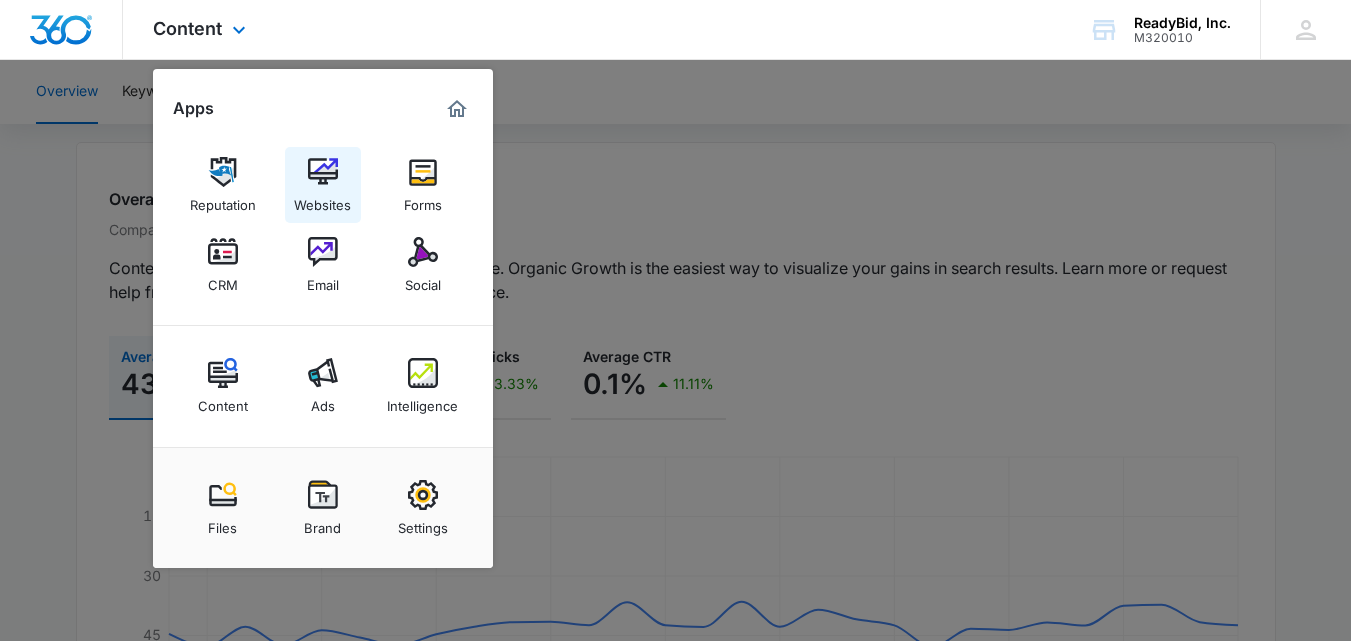 click at bounding box center [323, 172] 